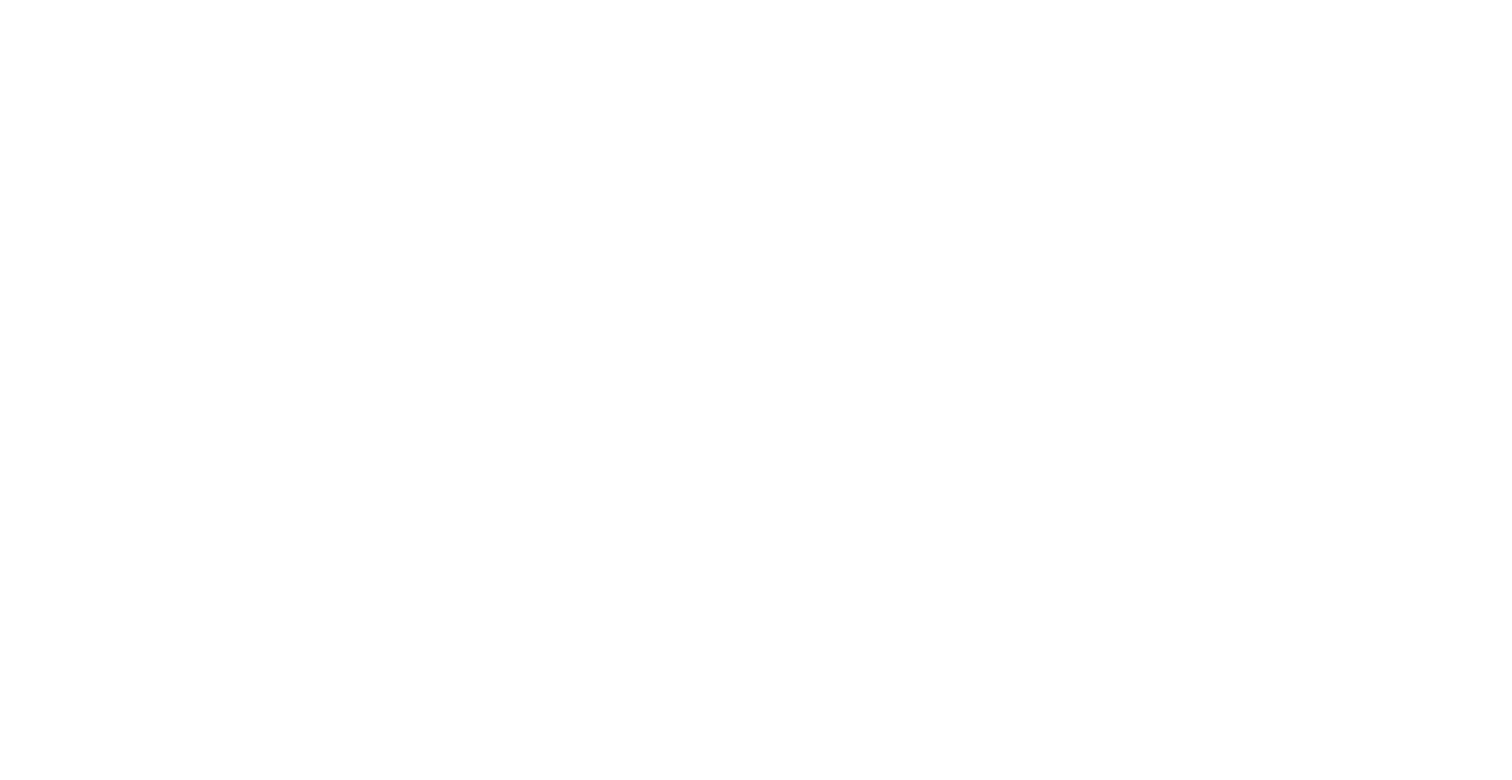 scroll, scrollTop: 0, scrollLeft: 0, axis: both 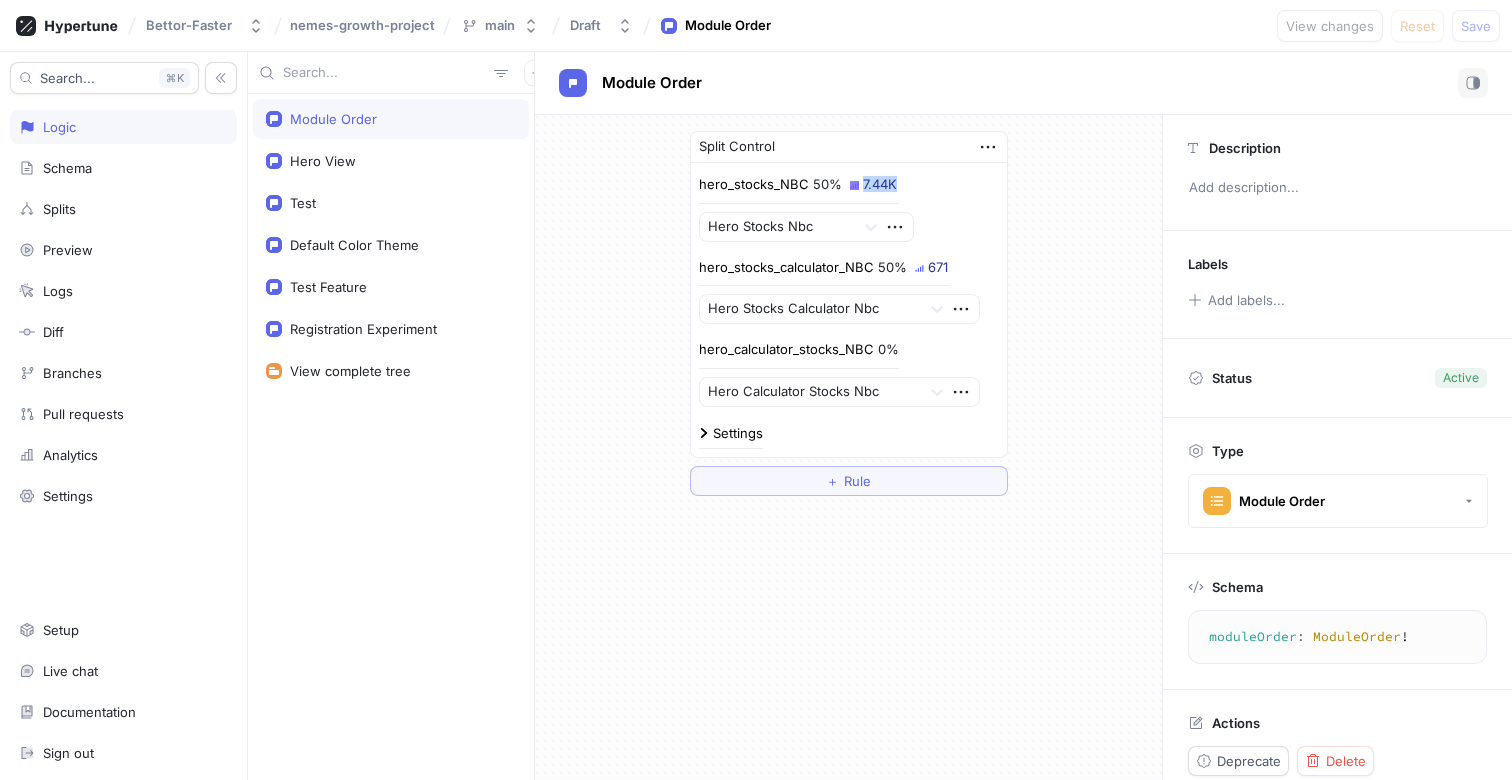drag, startPoint x: 910, startPoint y: 193, endPoint x: 849, endPoint y: 189, distance: 61.13101 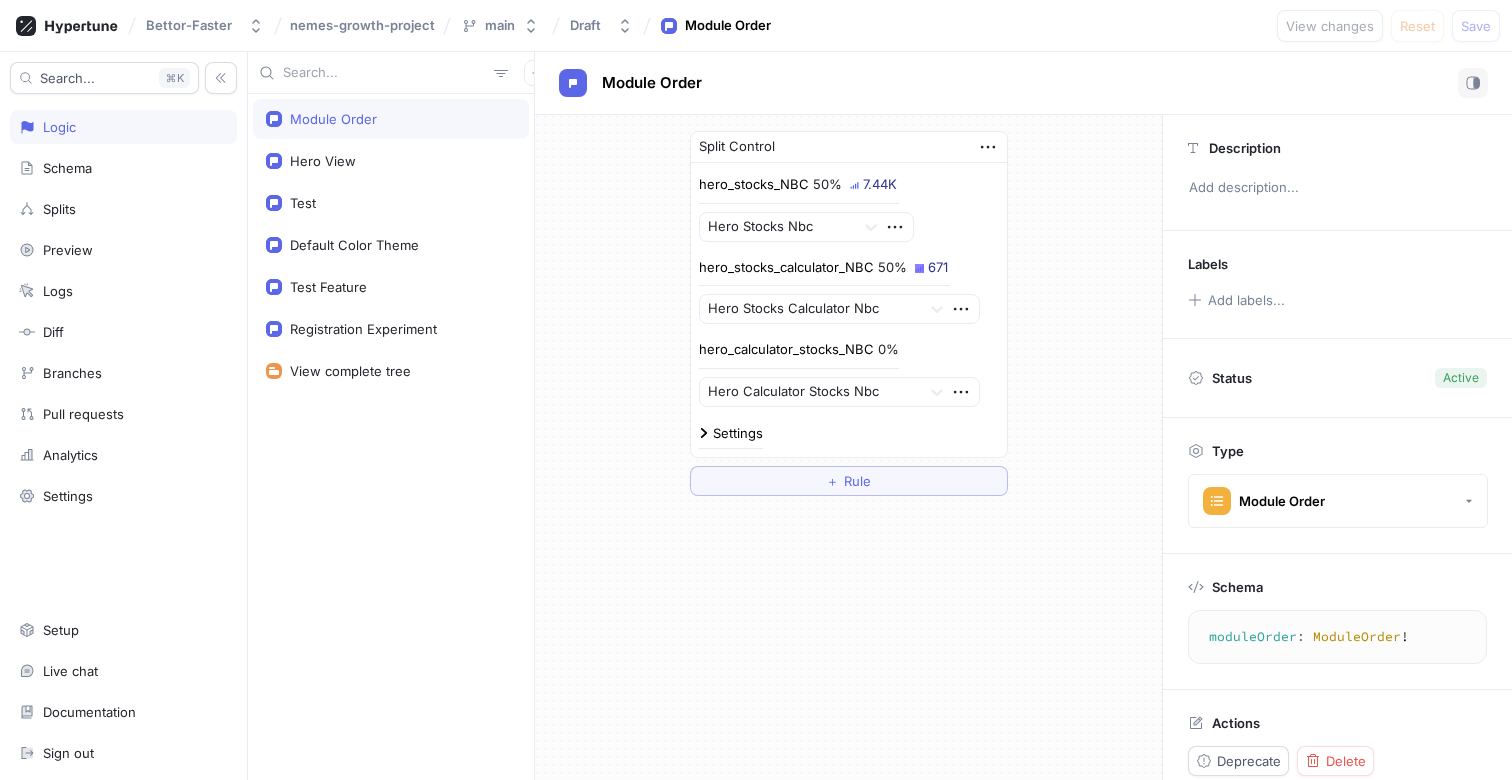 drag, startPoint x: 974, startPoint y: 254, endPoint x: 915, endPoint y: 262, distance: 59.5399 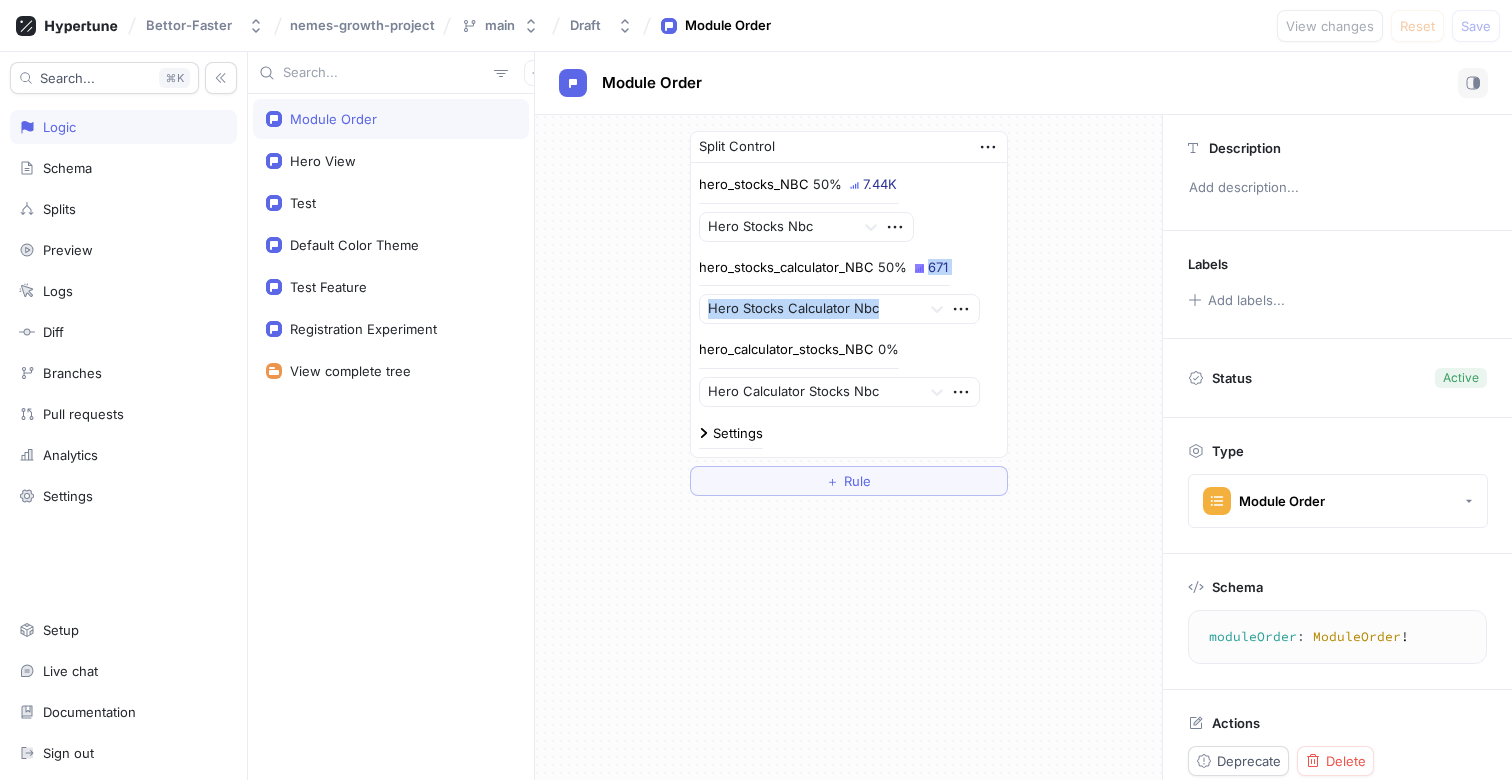 drag, startPoint x: 915, startPoint y: 262, endPoint x: 993, endPoint y: 263, distance: 78.00641 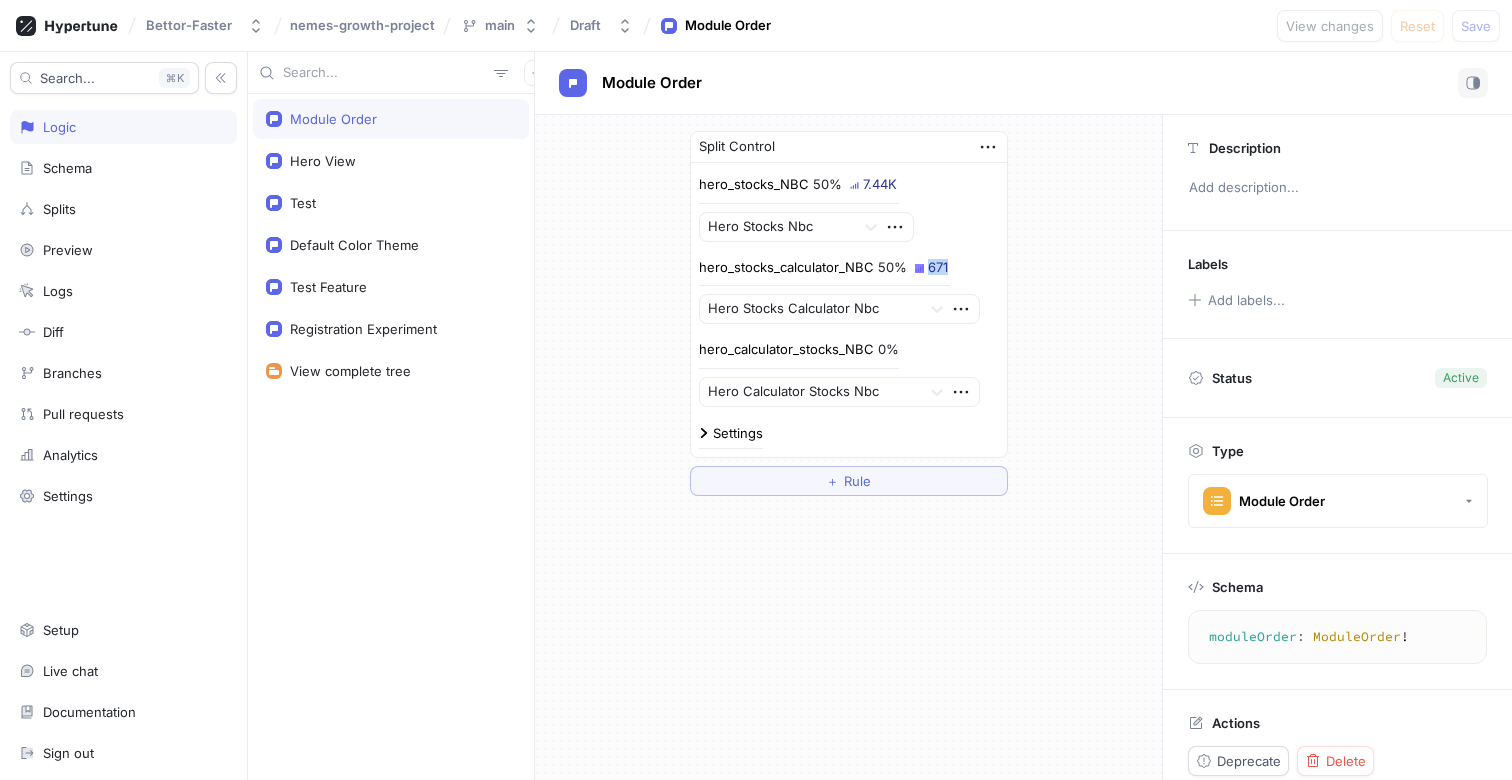 drag, startPoint x: 954, startPoint y: 268, endPoint x: 916, endPoint y: 268, distance: 38 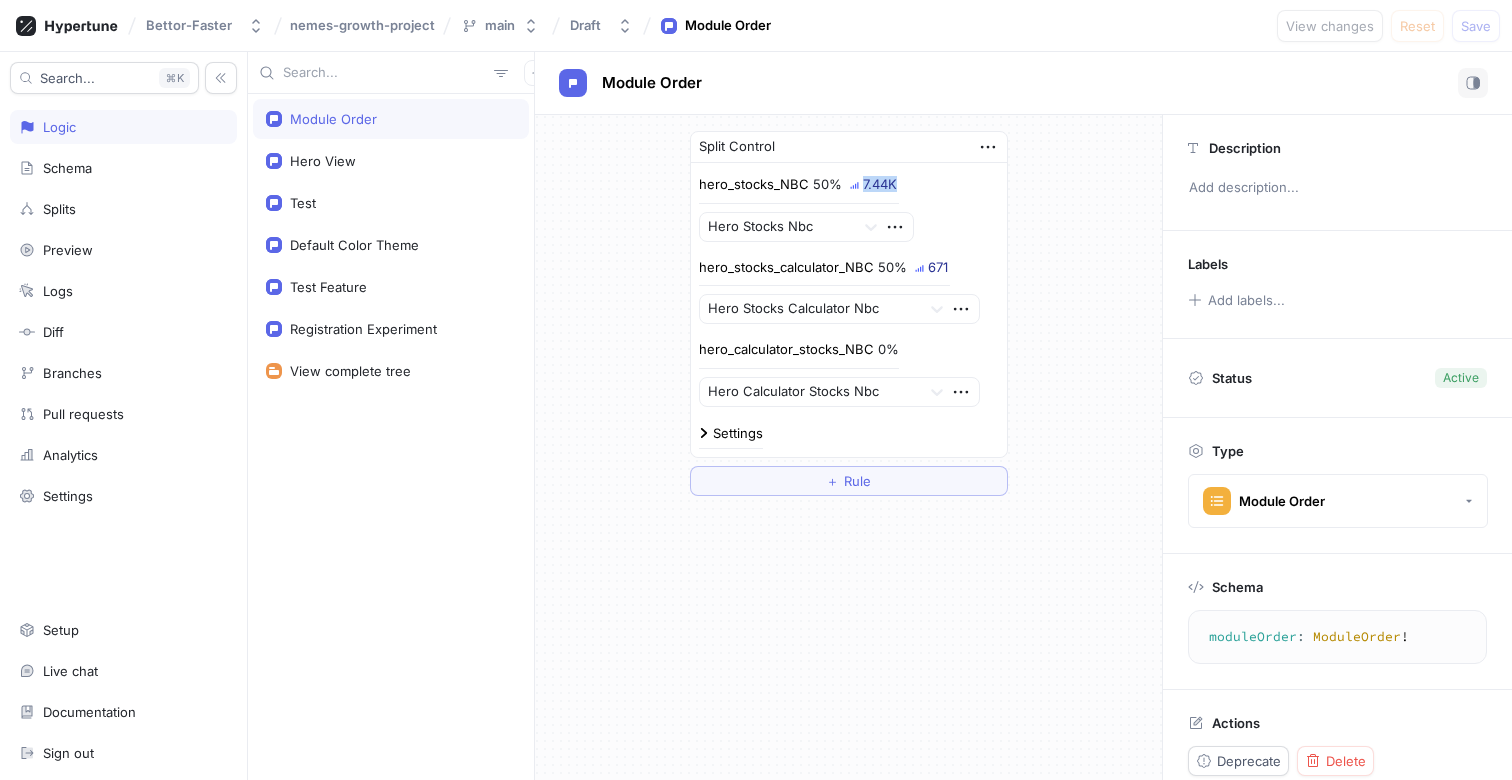 drag, startPoint x: 861, startPoint y: 186, endPoint x: 918, endPoint y: 186, distance: 57 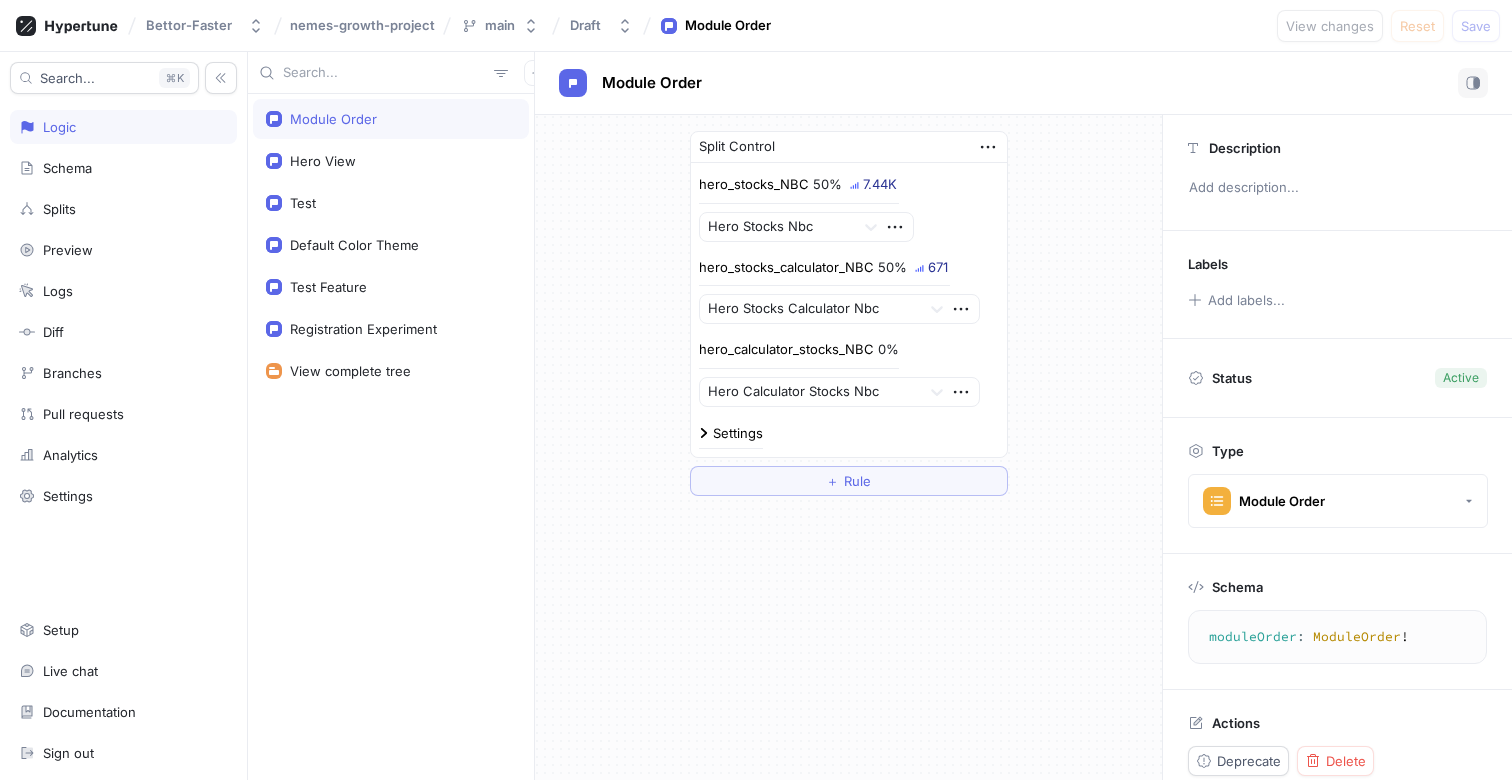 click on "7.44K" at bounding box center (880, 184) 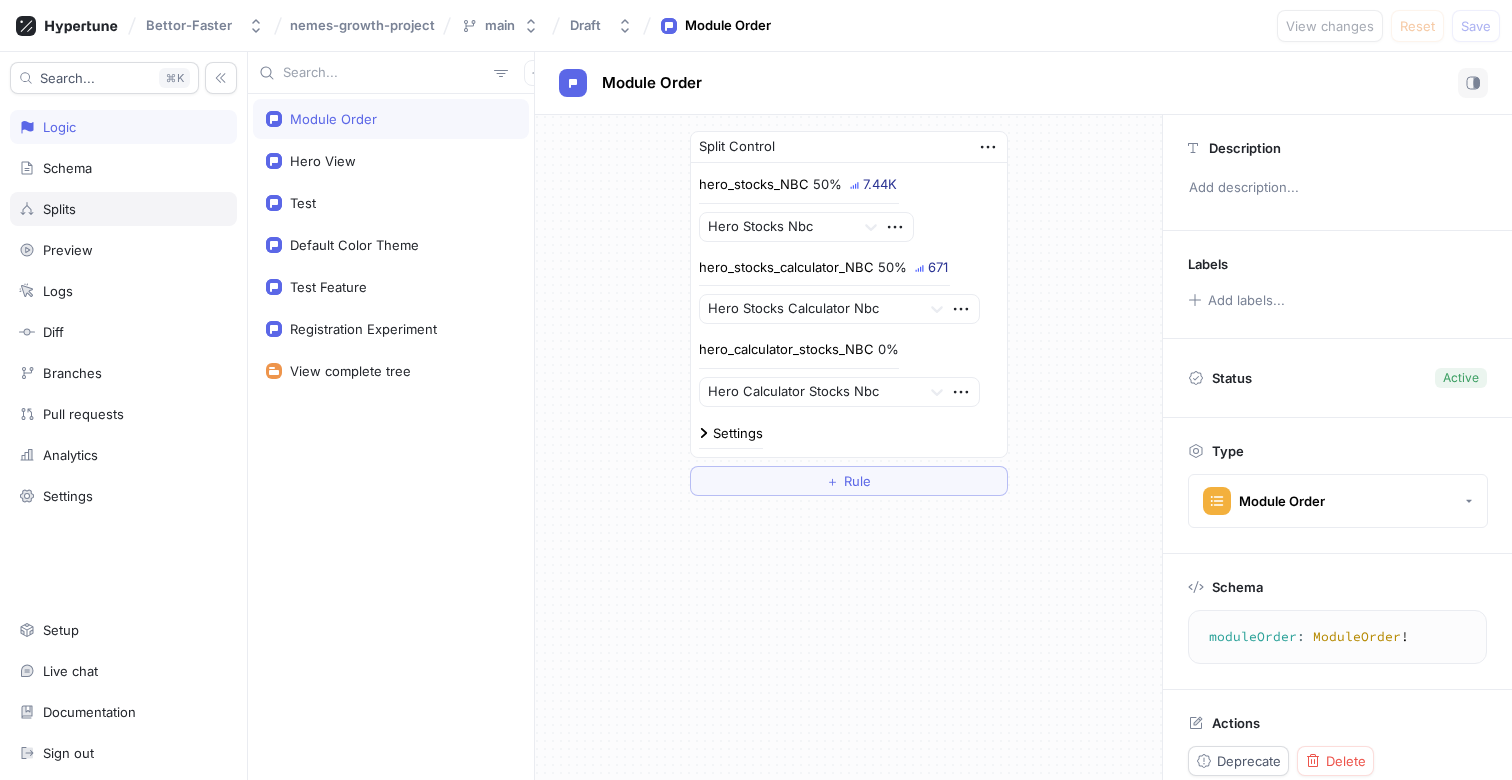 click on "Splits" at bounding box center (123, 209) 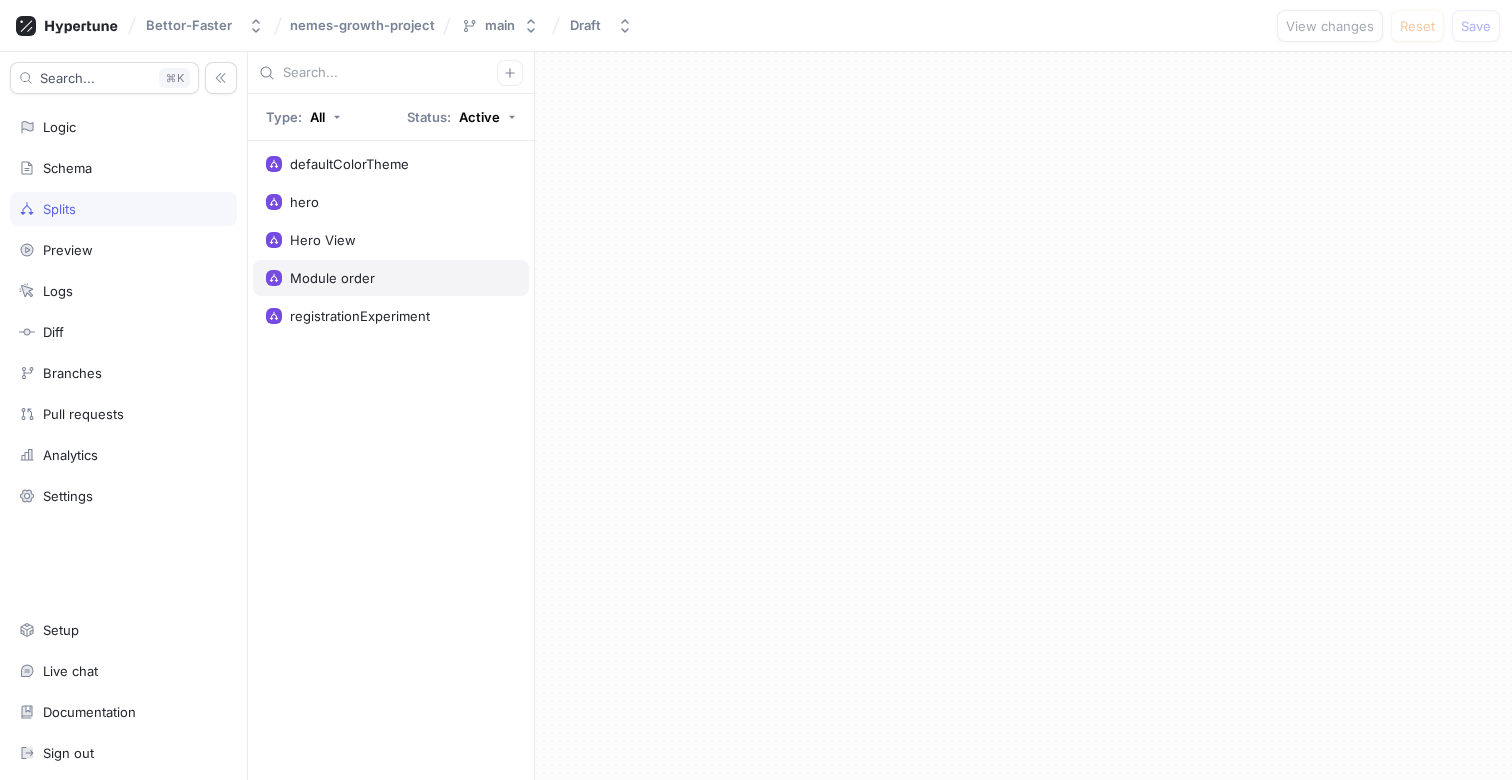 click on "Module order" at bounding box center (391, 278) 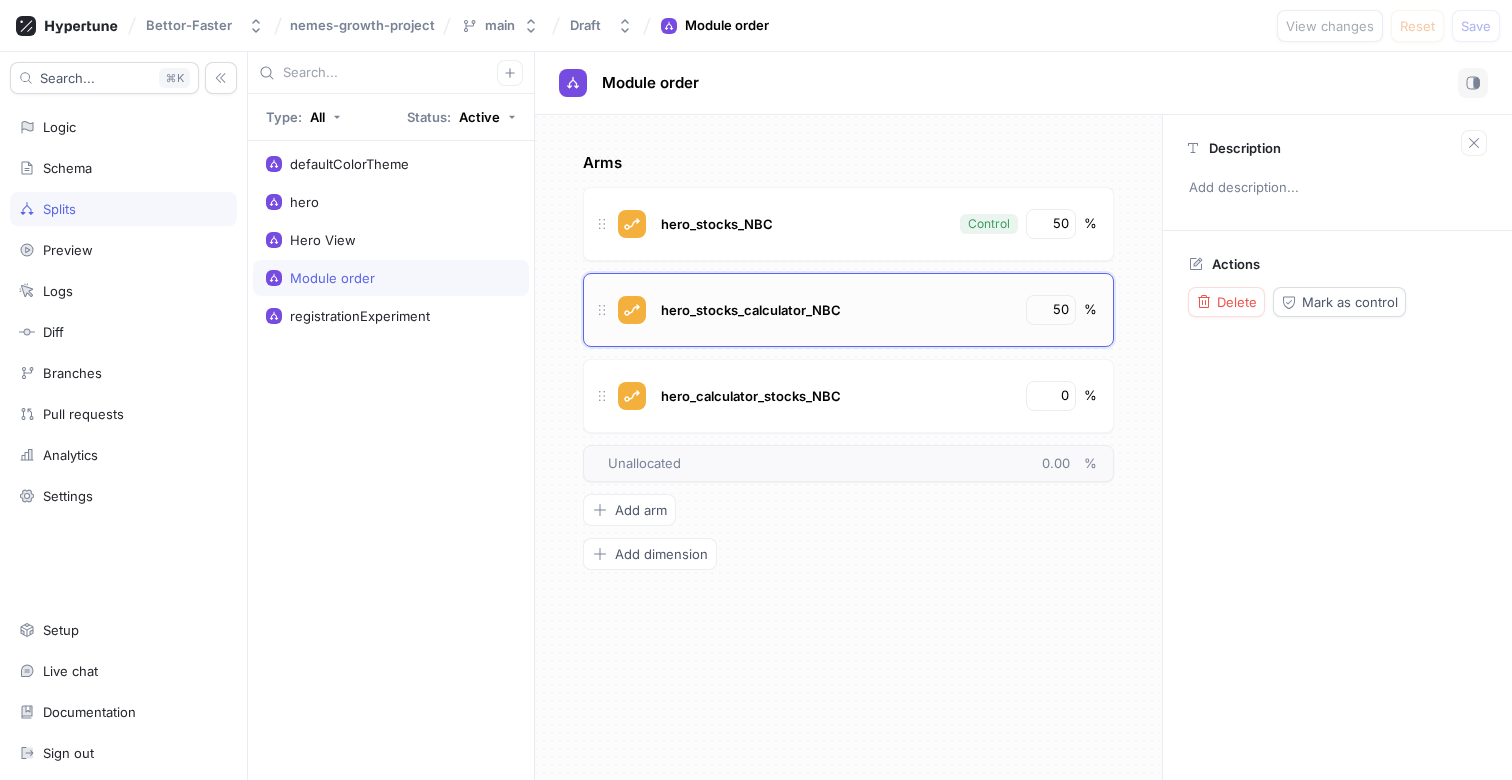 click on "hero_stocks_calculator_NBC" at bounding box center (836, 310) 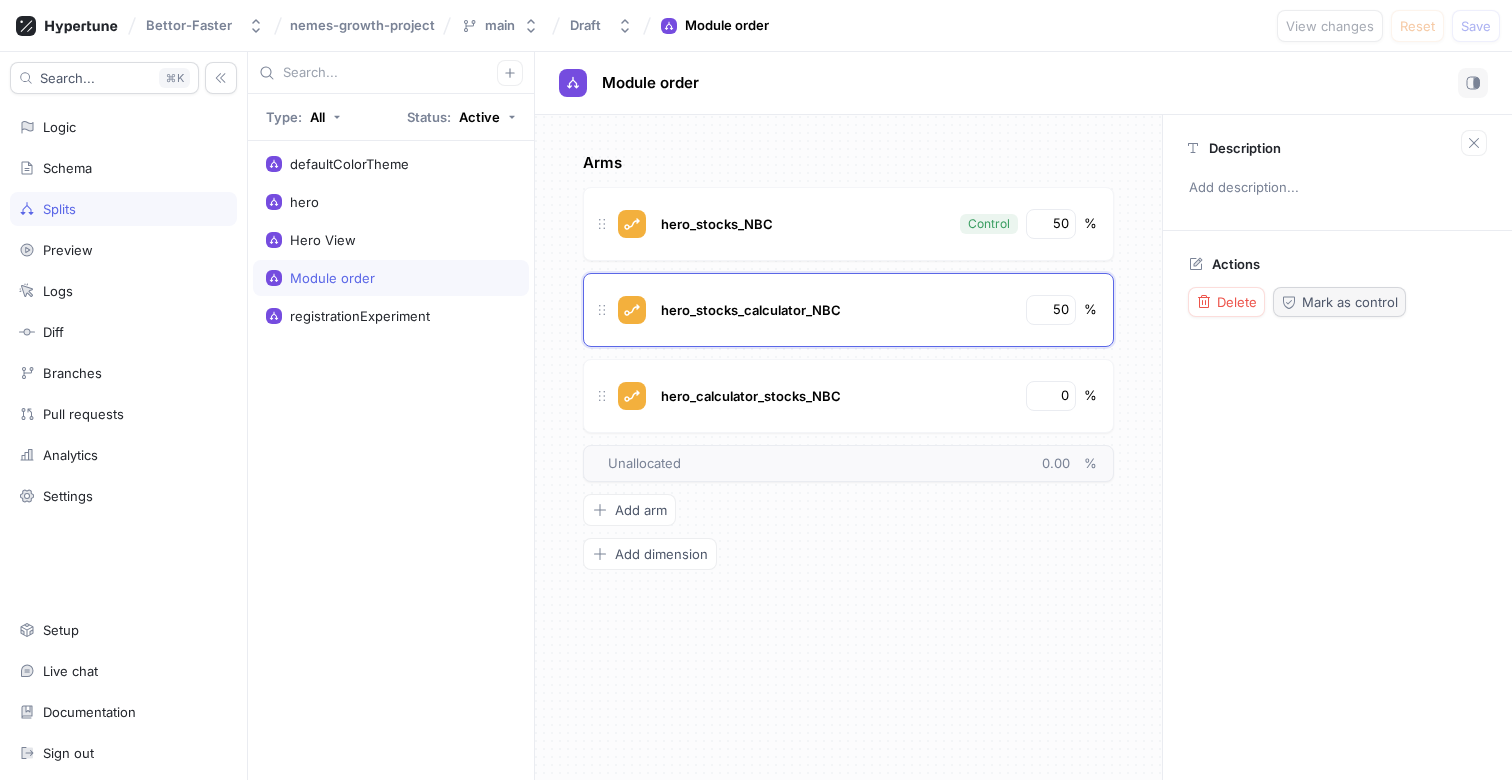click on "Mark as control" at bounding box center [1339, 302] 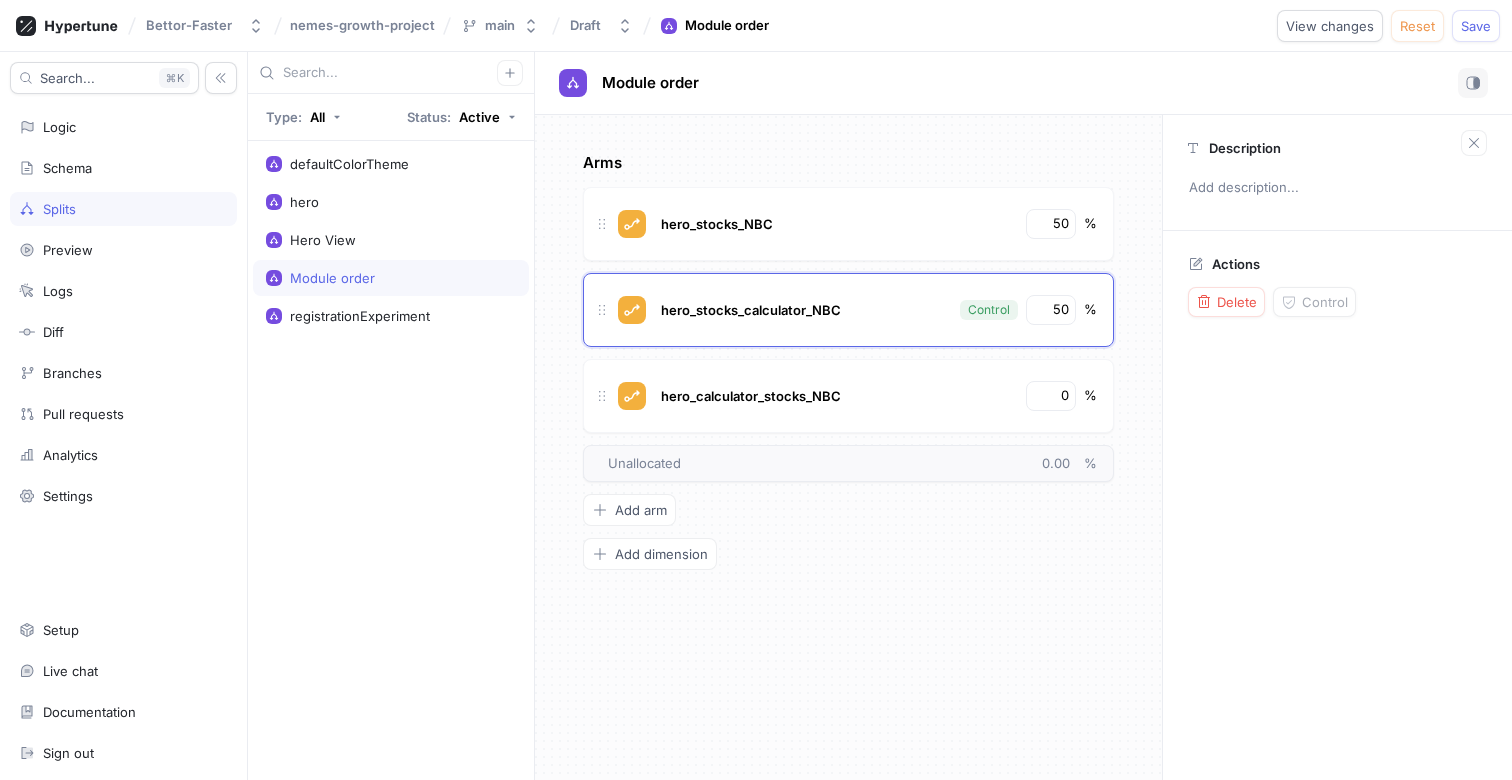 click on "Arms hero_stocks_NBC 50 % hero_stocks_calculator_NBC Control 50 % hero_calculator_stocks_NBC 0 %
To pick up a draggable item, press the space bar.
While dragging, use the arrow keys to move the item.
Press space again to drop the item in its new position, or press escape to cancel.
Unallocated  0.00 % Add arm Add dimension" at bounding box center (848, 447) 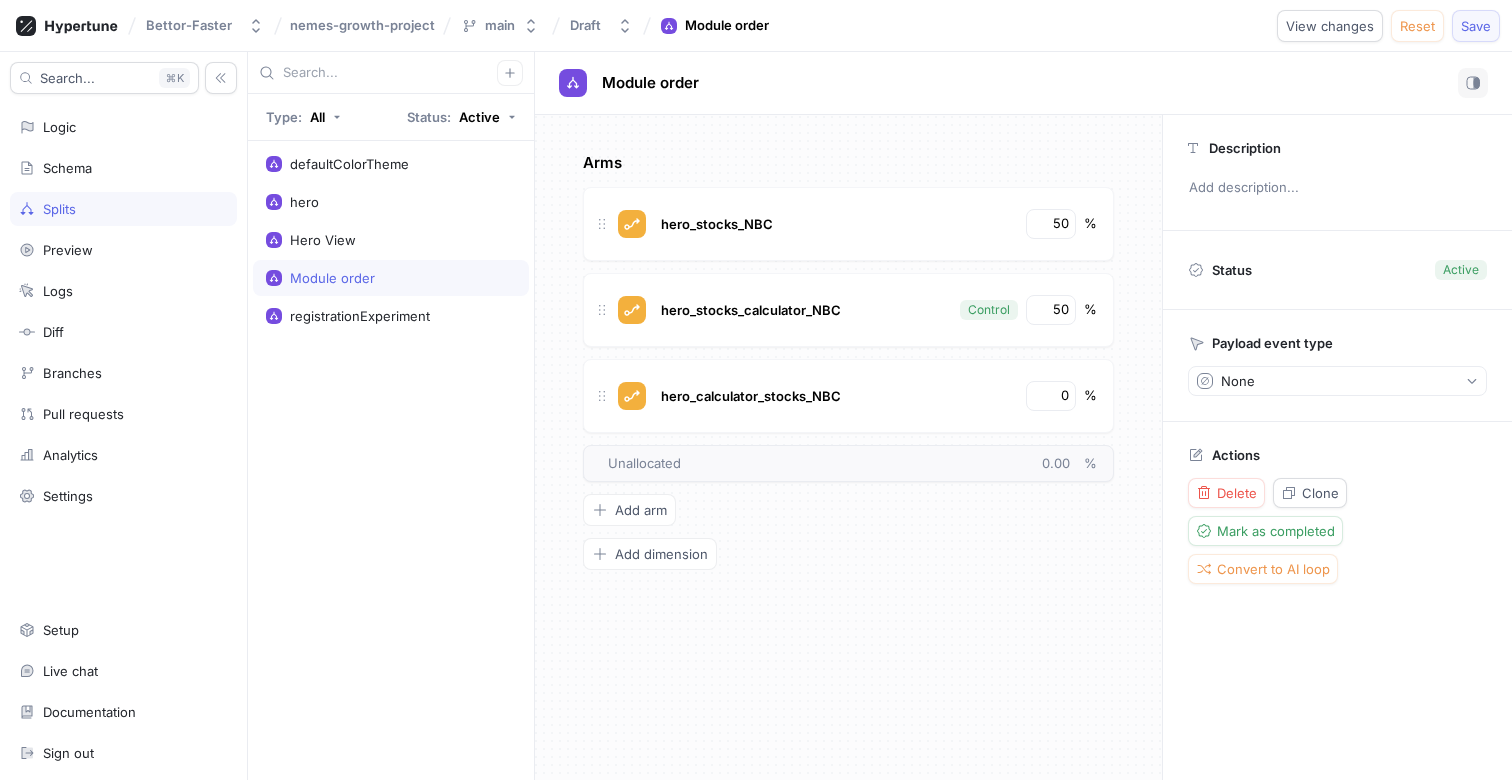 click on "Save" at bounding box center (1476, 26) 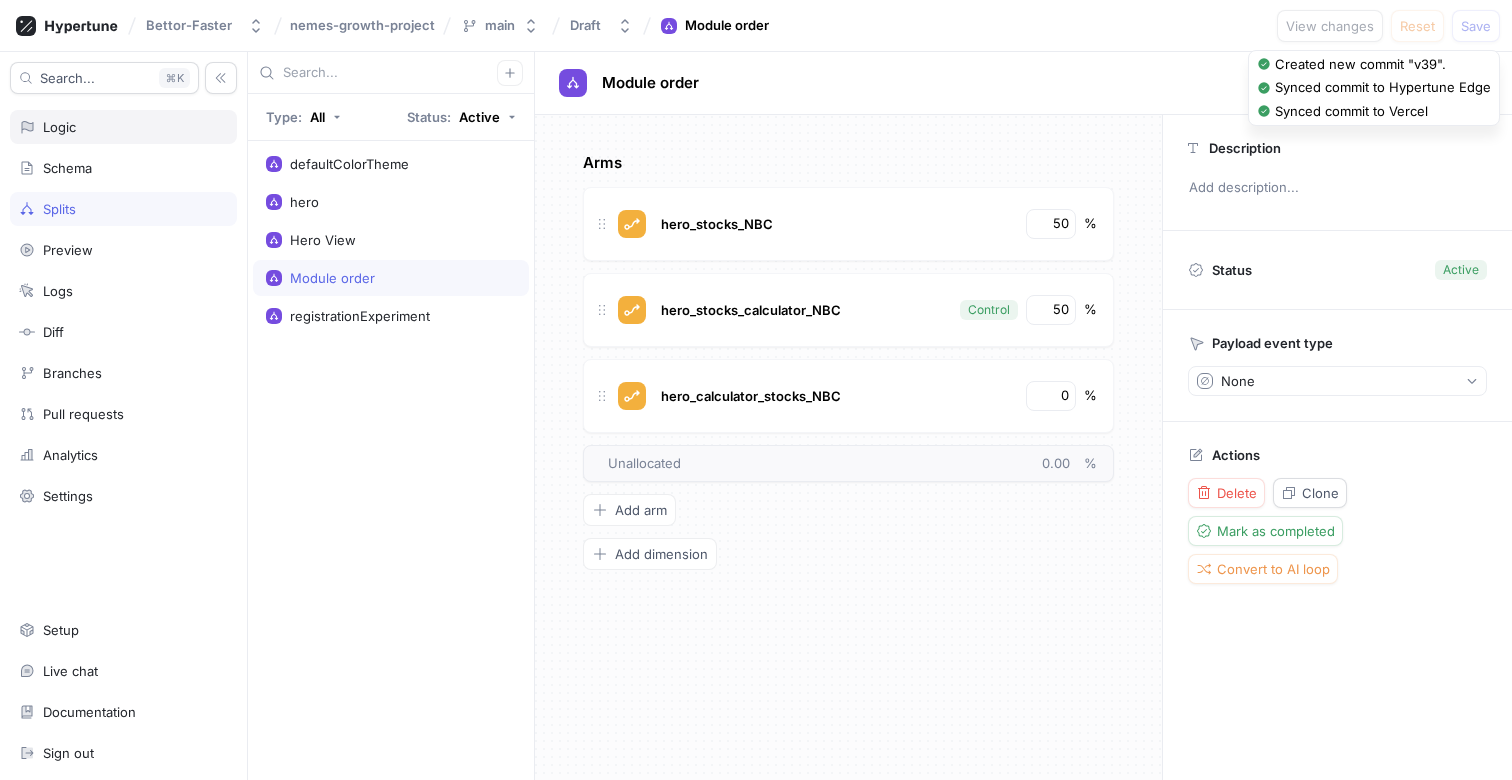click on "Logic" at bounding box center [123, 127] 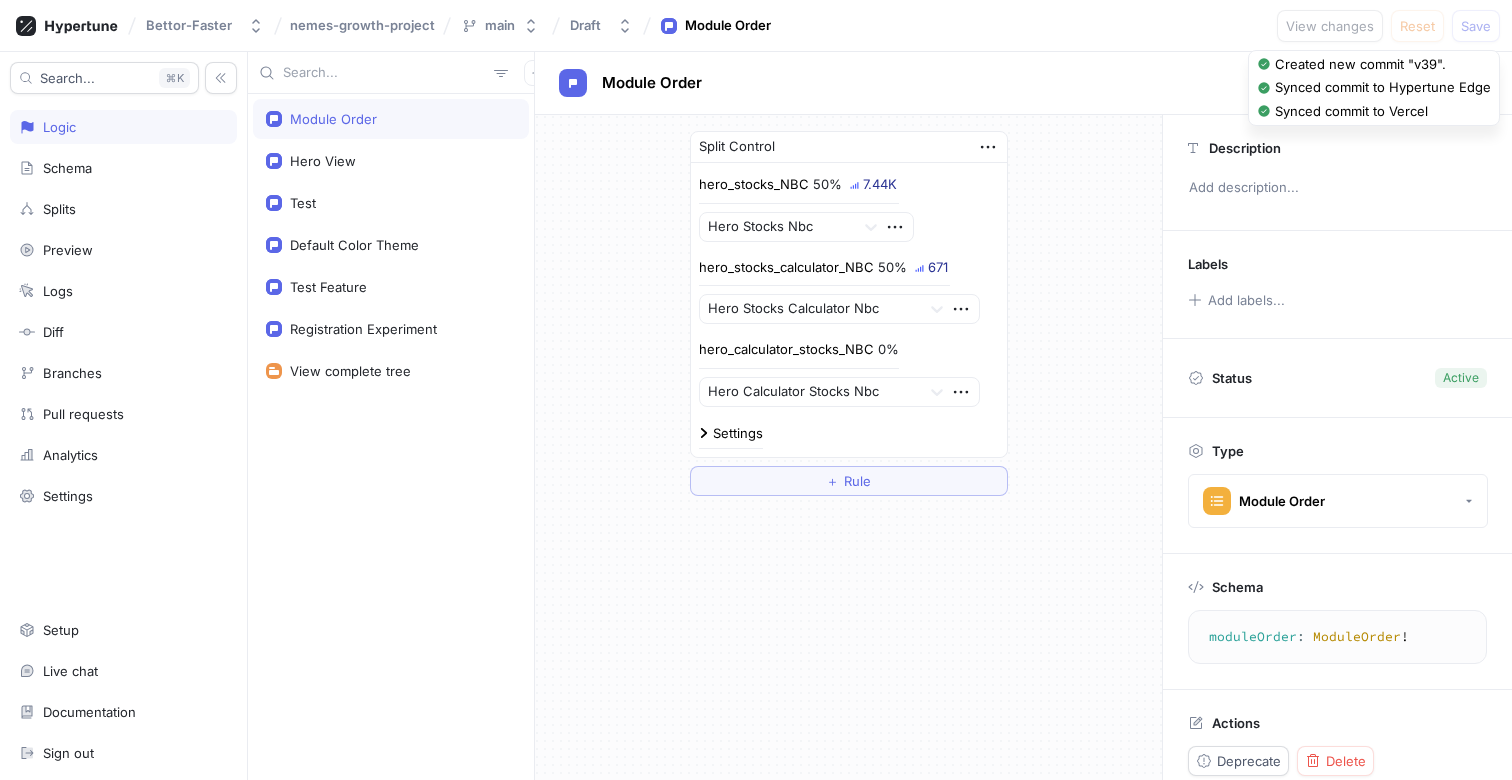 click on "Split Control hero_stocks_NBC 50% 7.44K Hero Stocks Nbc hero_stocks_calculator_NBC 50% 671 Hero Stocks Calculator Nbc hero_calculator_stocks_NBC 0% Hero Calculator Stocks Nbc Settings ＋ Rule" at bounding box center (848, 313) 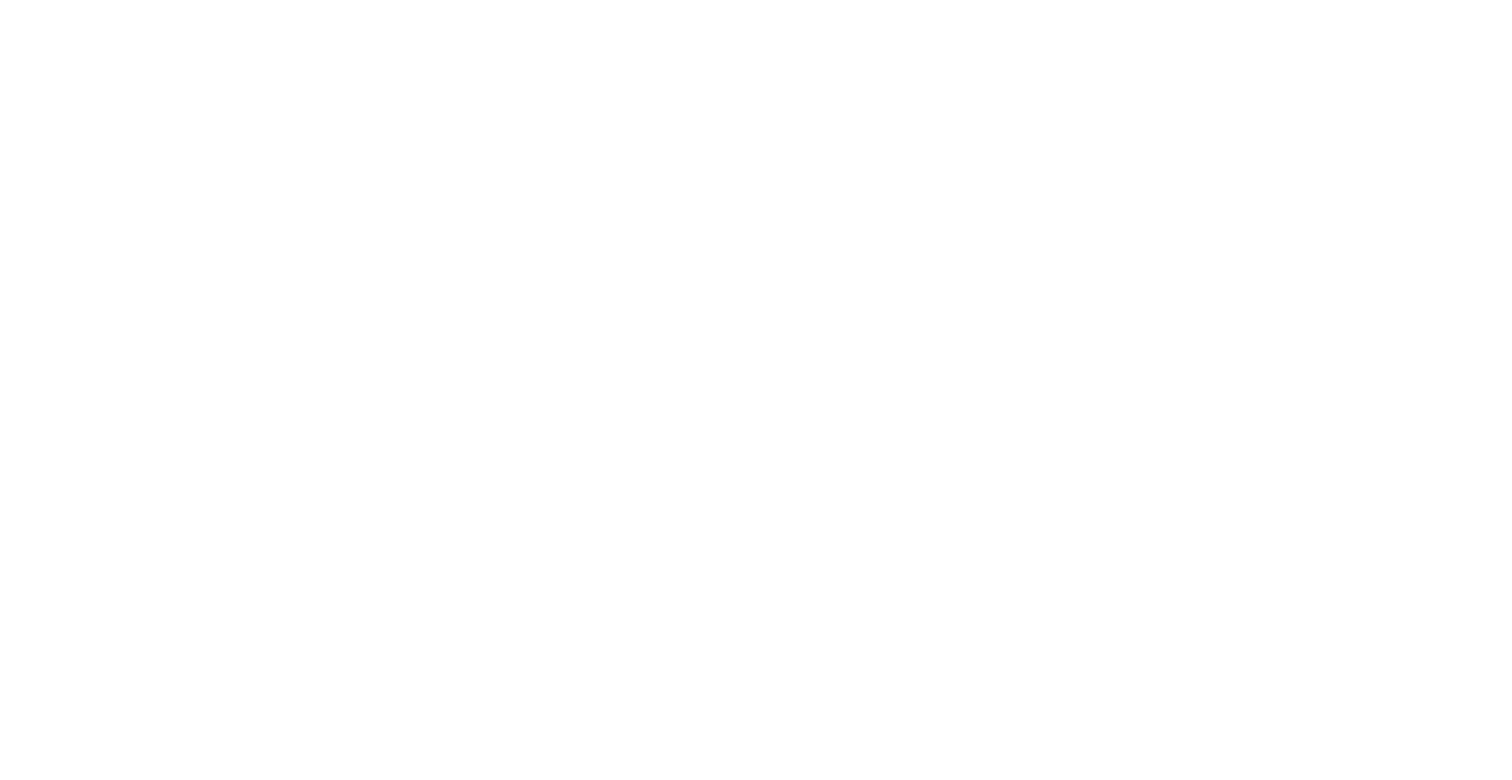 scroll, scrollTop: 0, scrollLeft: 0, axis: both 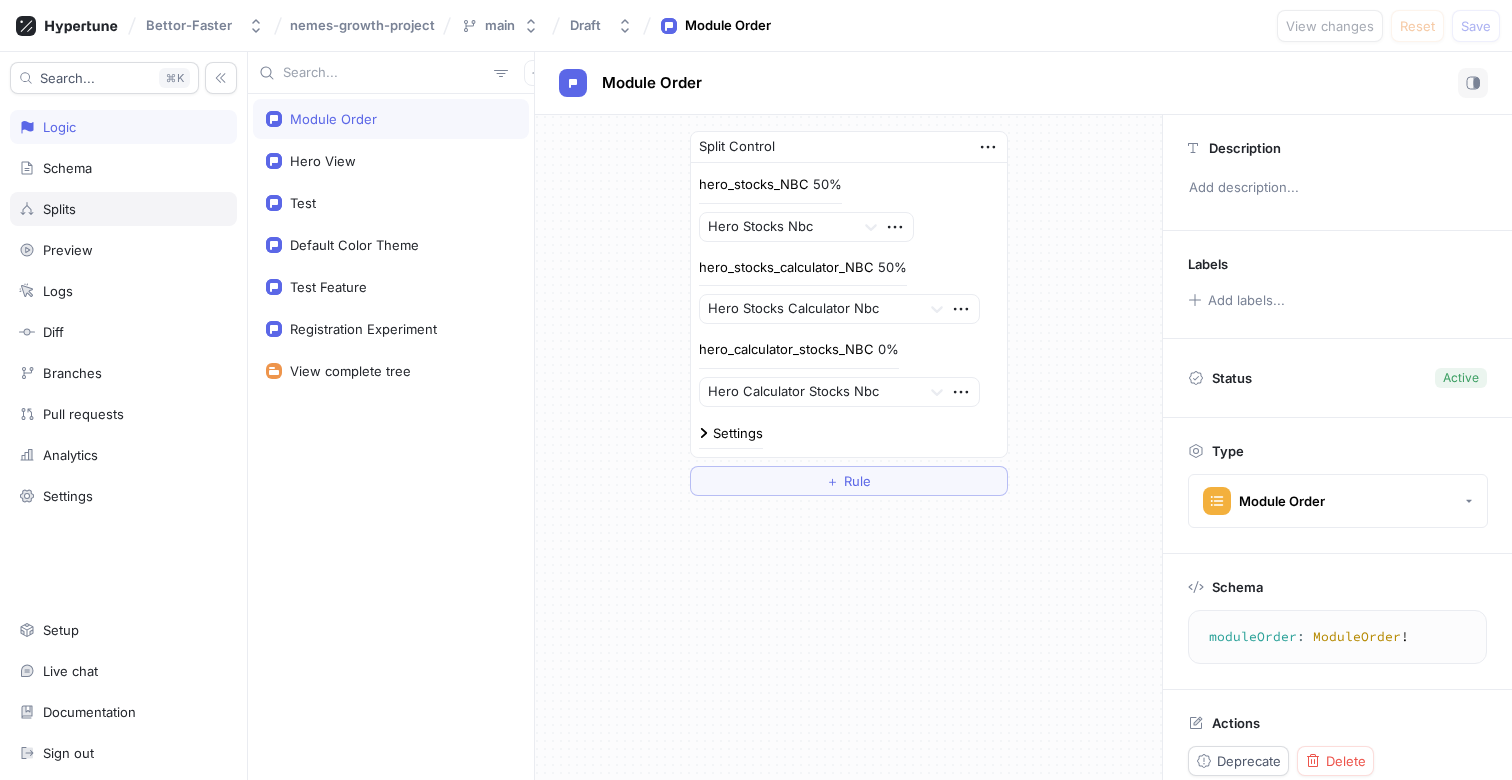click on "Splits" at bounding box center (123, 209) 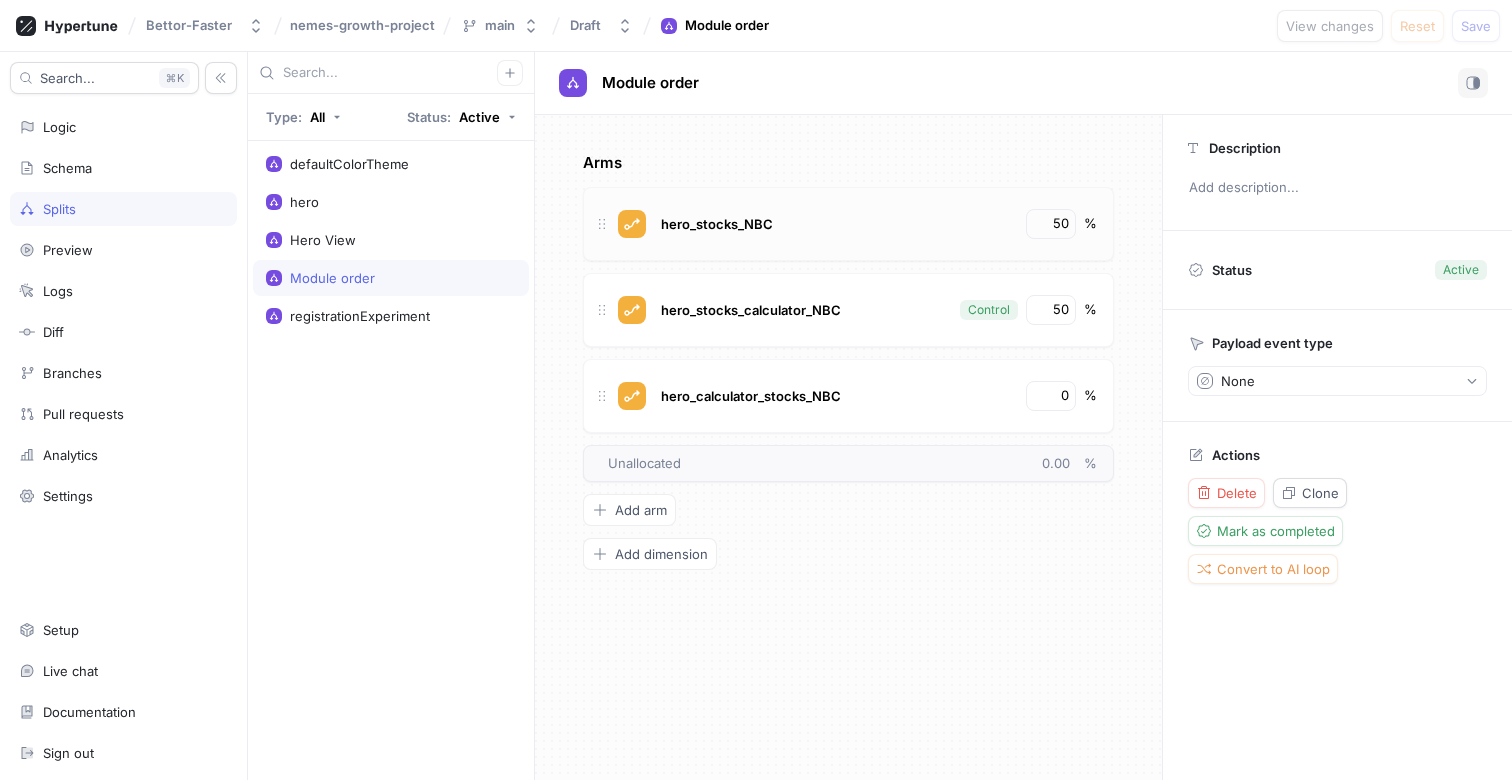 click on "hero_stocks_NBC" at bounding box center (836, 224) 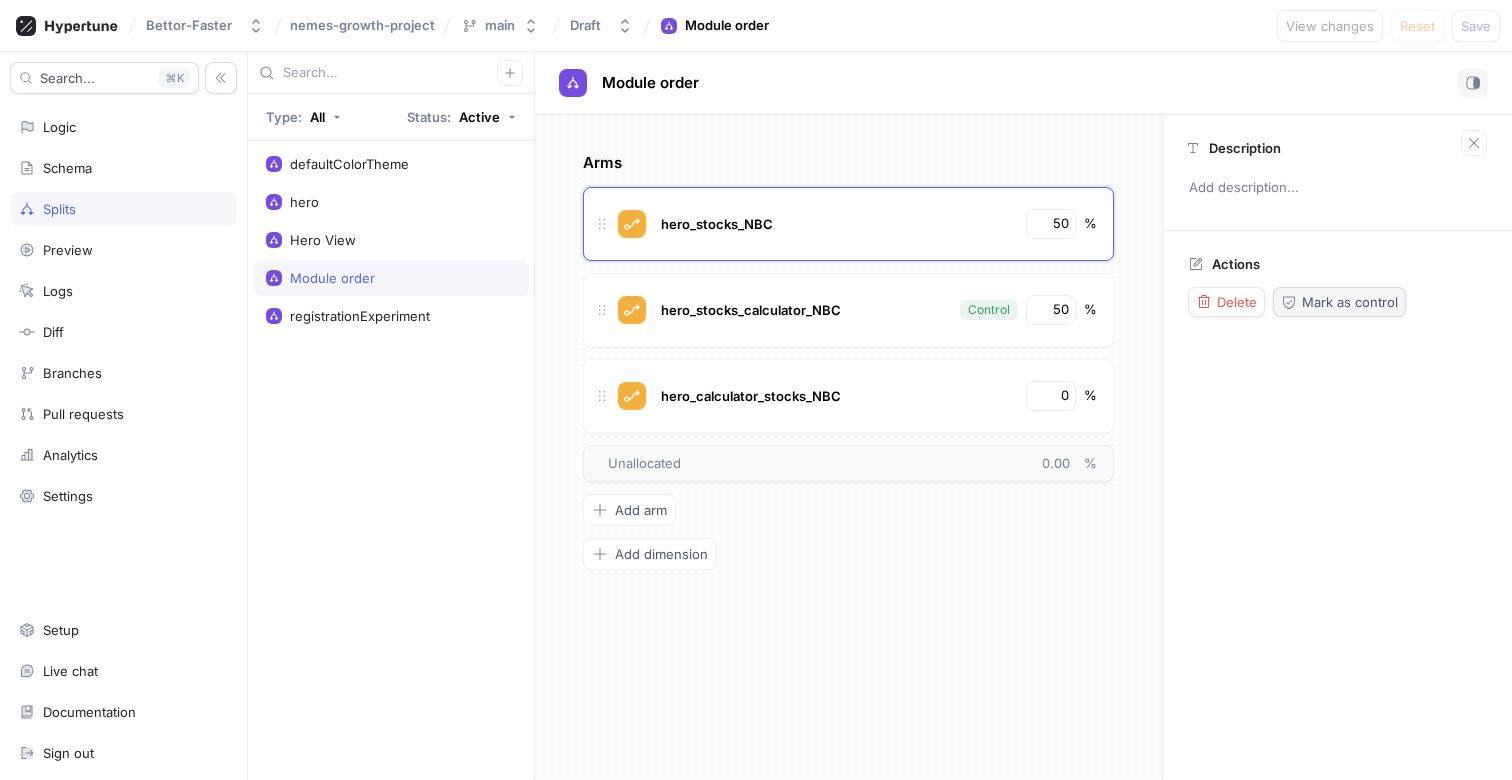 click on "Mark as control" at bounding box center [1339, 302] 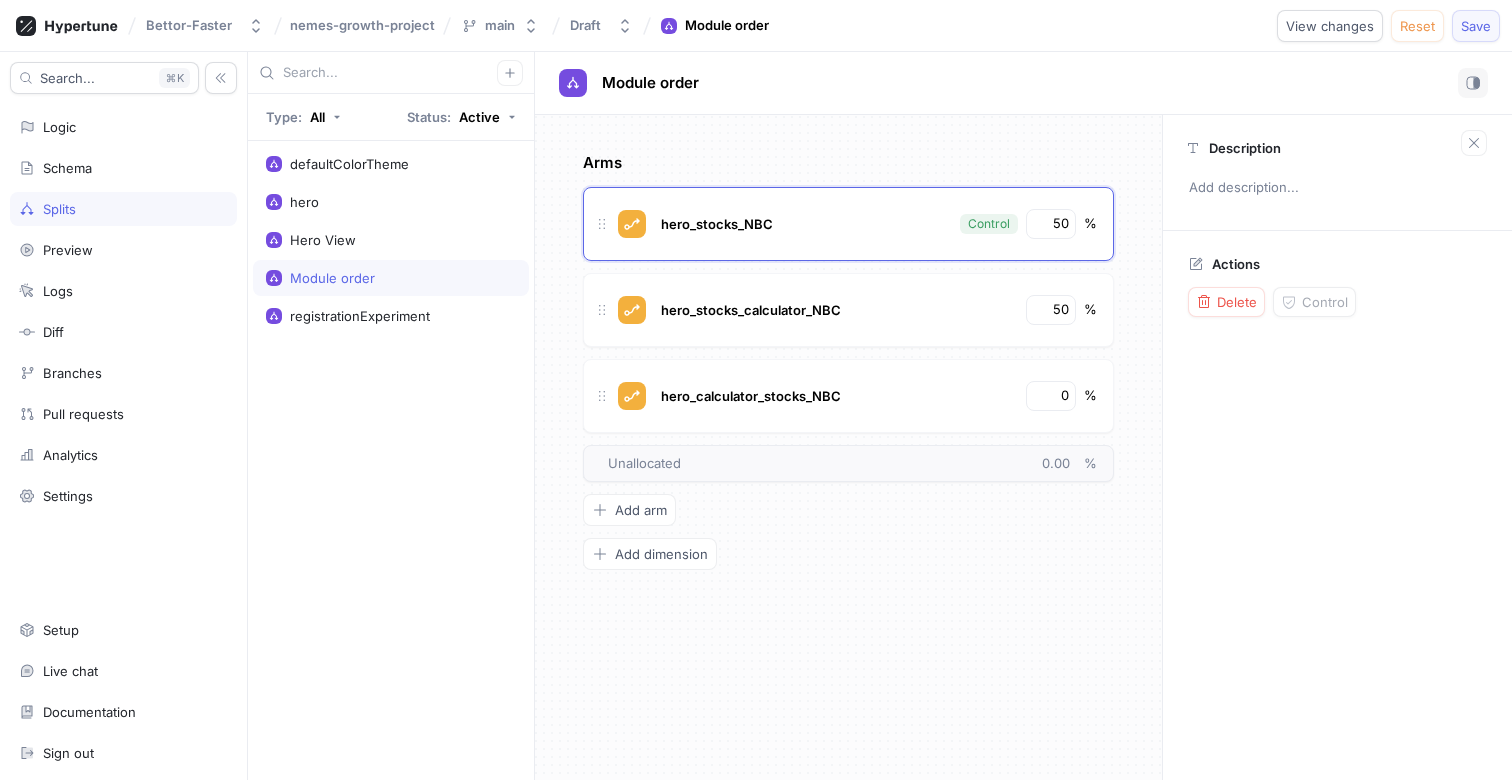 click on "Save" at bounding box center (1476, 26) 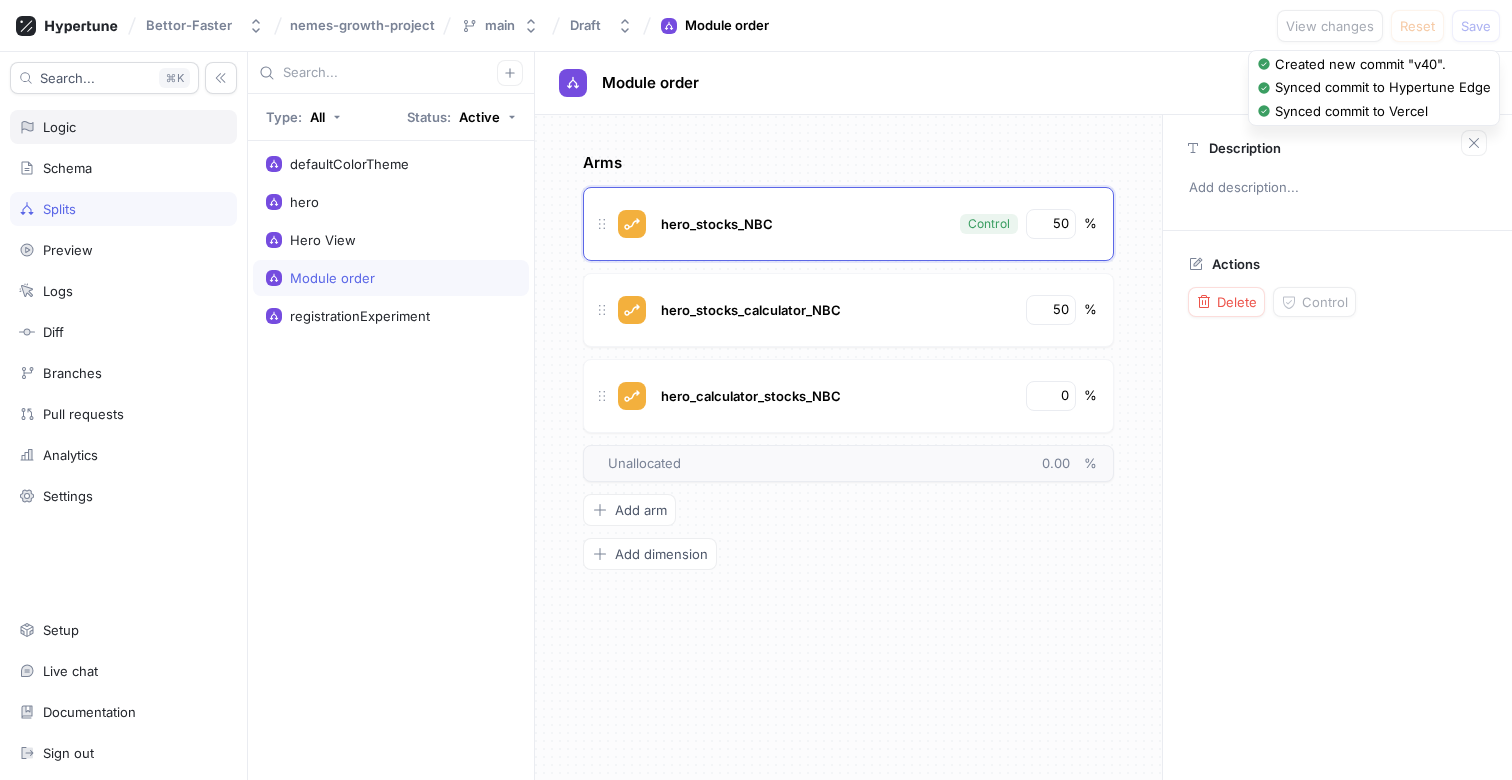 click on "Logic" at bounding box center [59, 127] 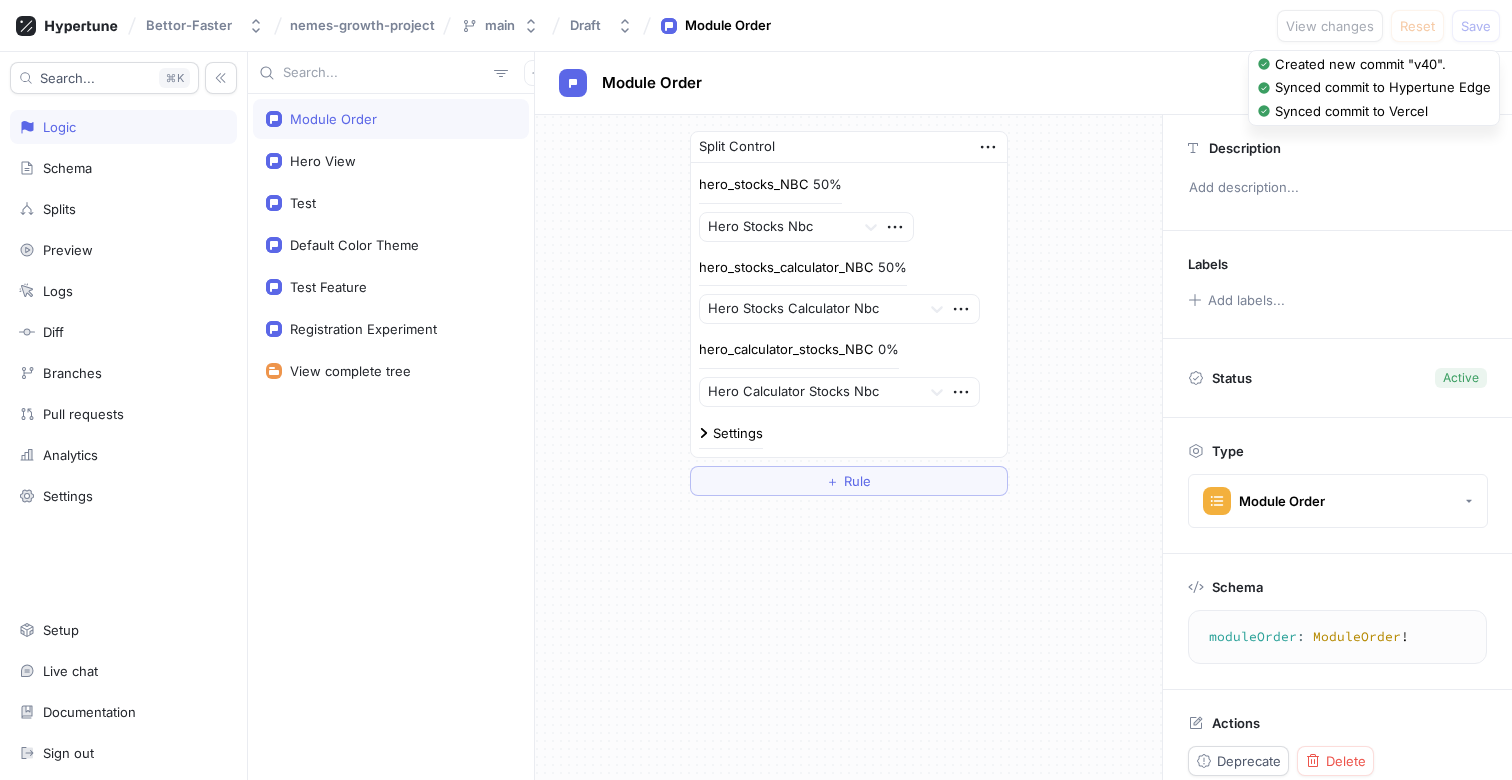 click on "Split Control hero_stocks_NBC 50% Hero Stocks Nbc hero_stocks_calculator_NBC 50% Hero Stocks Calculator Nbc hero_calculator_stocks_NBC 0% Hero Calculator Stocks Nbc Settings ＋ Rule" at bounding box center (848, 313) 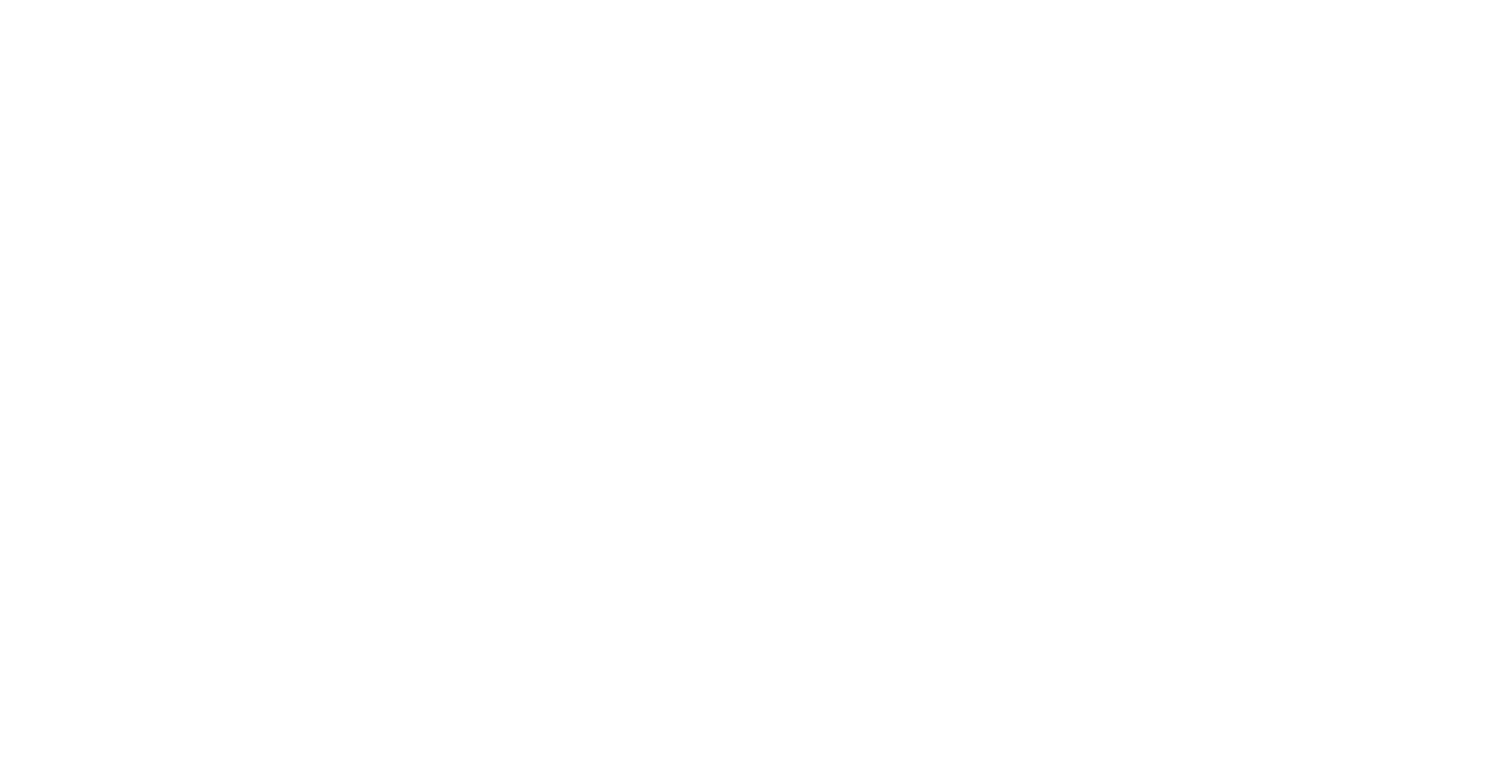 scroll, scrollTop: 0, scrollLeft: 0, axis: both 